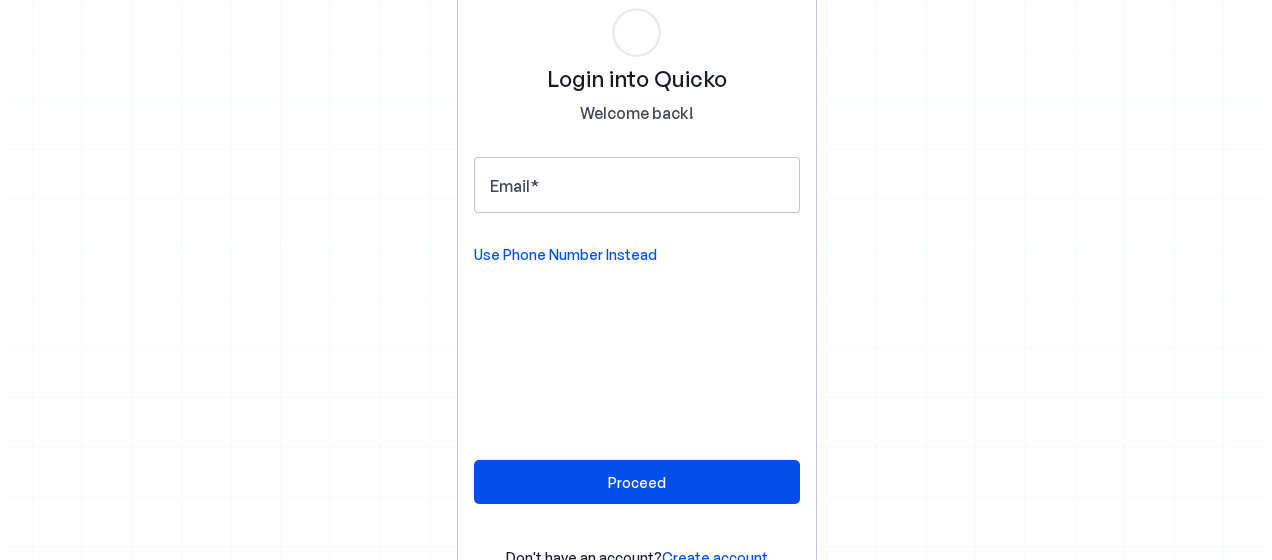 scroll, scrollTop: 0, scrollLeft: 0, axis: both 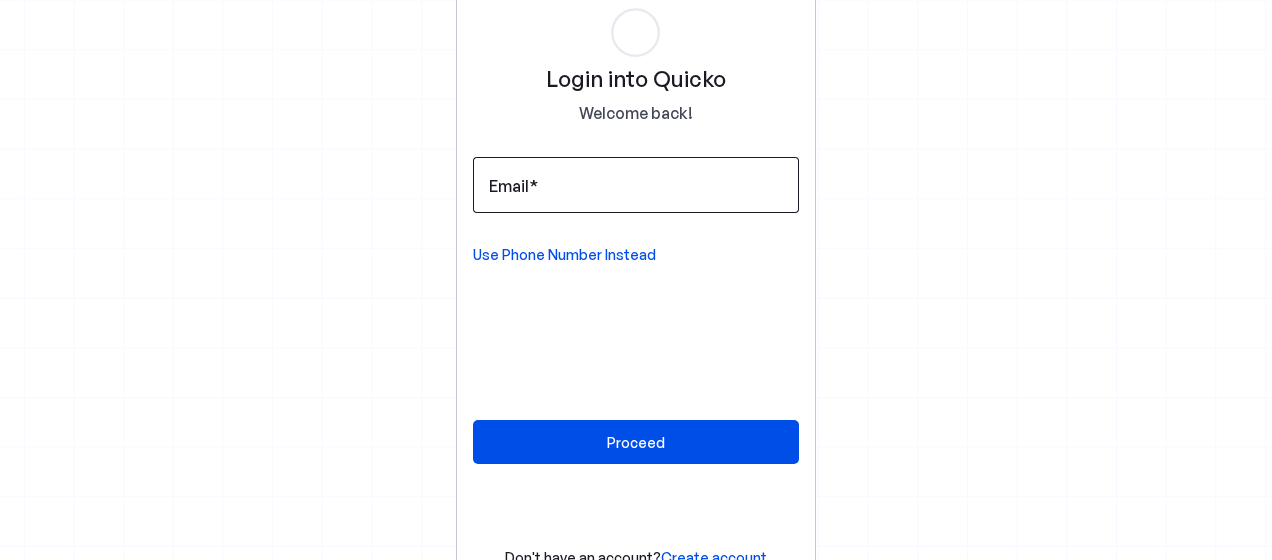 click at bounding box center [636, 185] 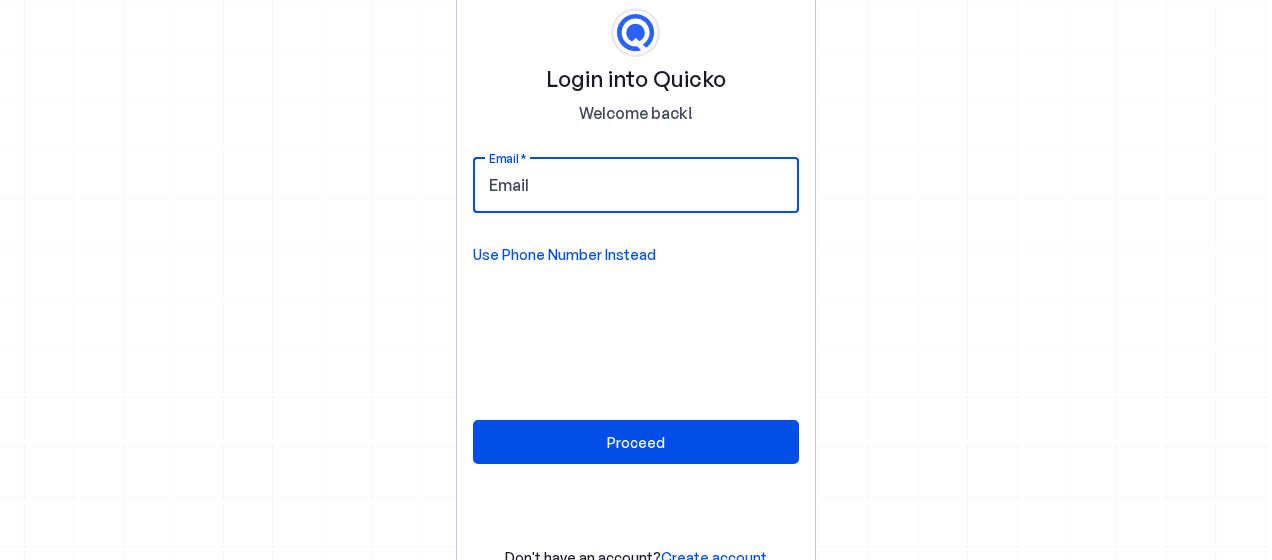 click on "Email" at bounding box center [636, 185] 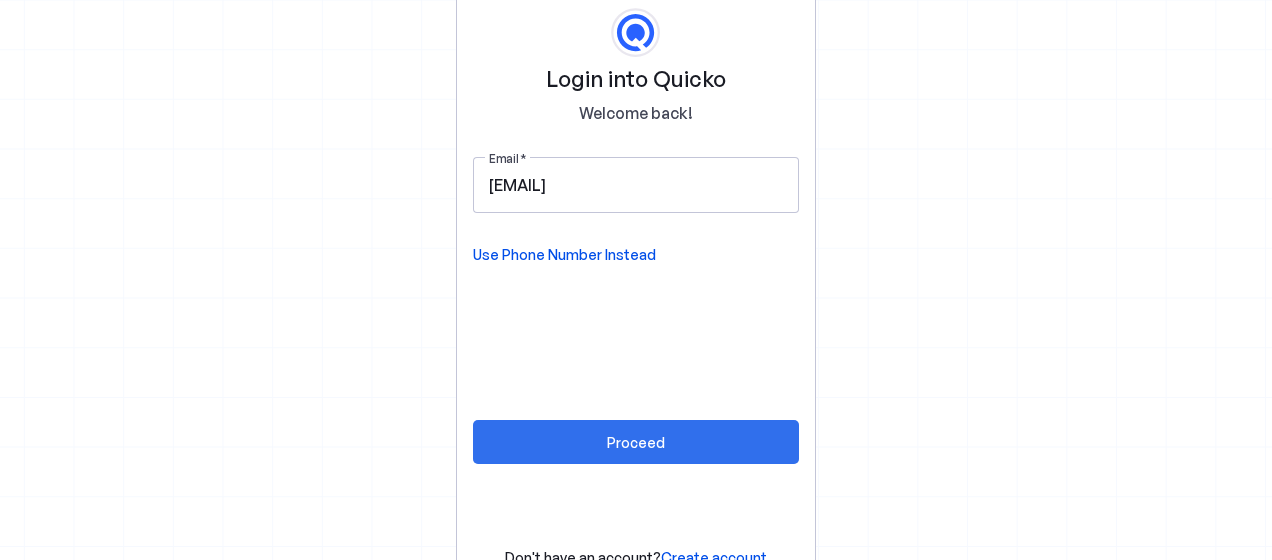 click on "Proceed" at bounding box center [636, 442] 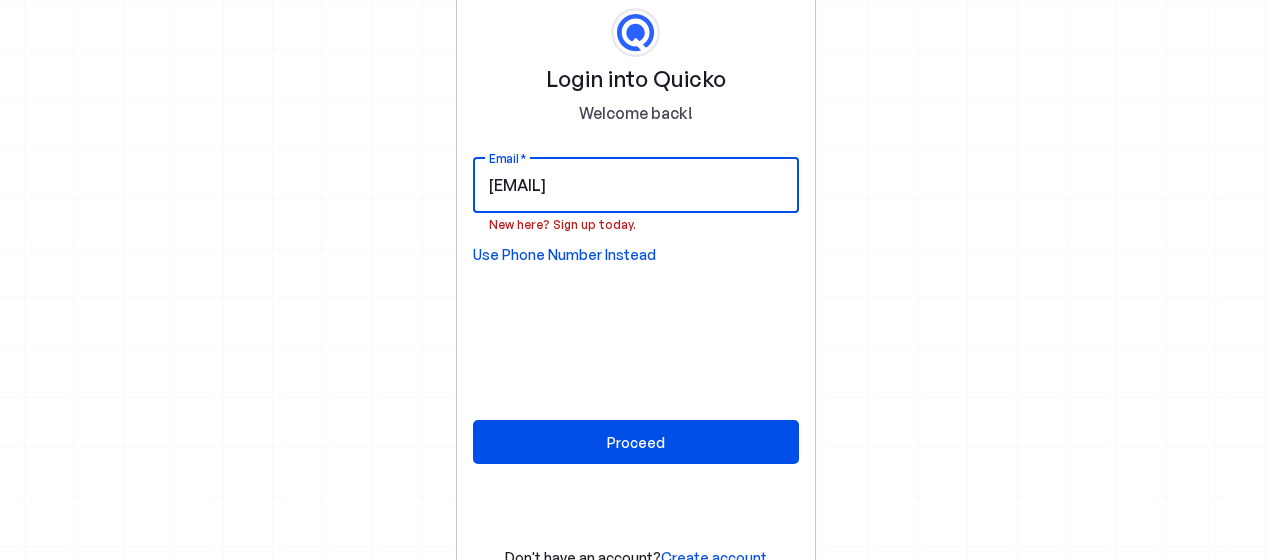 click on "[EMAIL]" at bounding box center [636, 185] 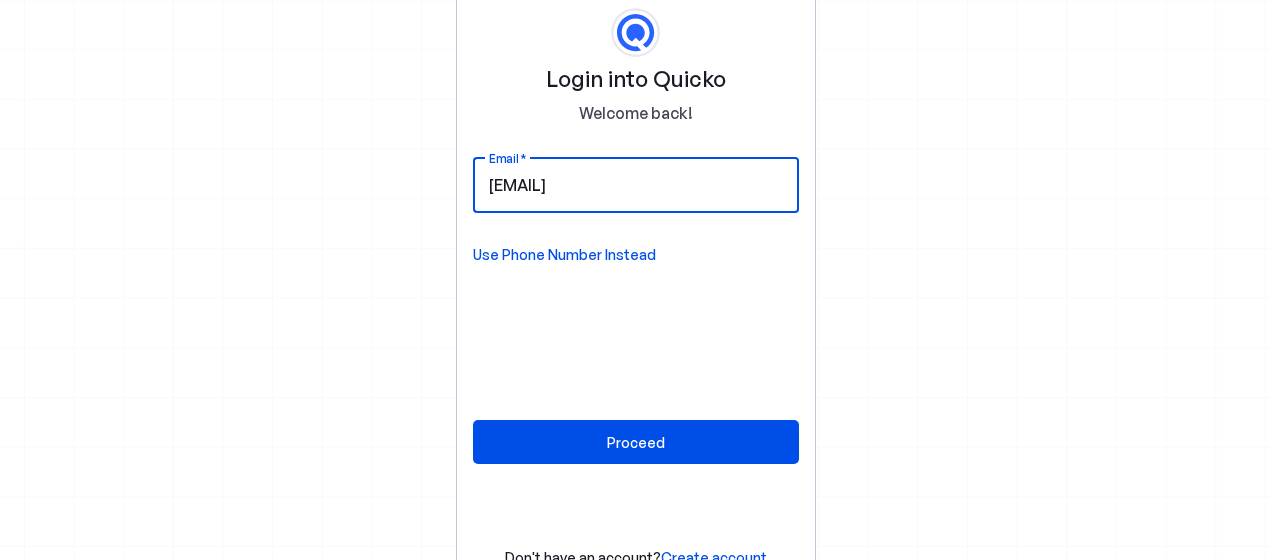 click on "[EMAIL]" at bounding box center (636, 185) 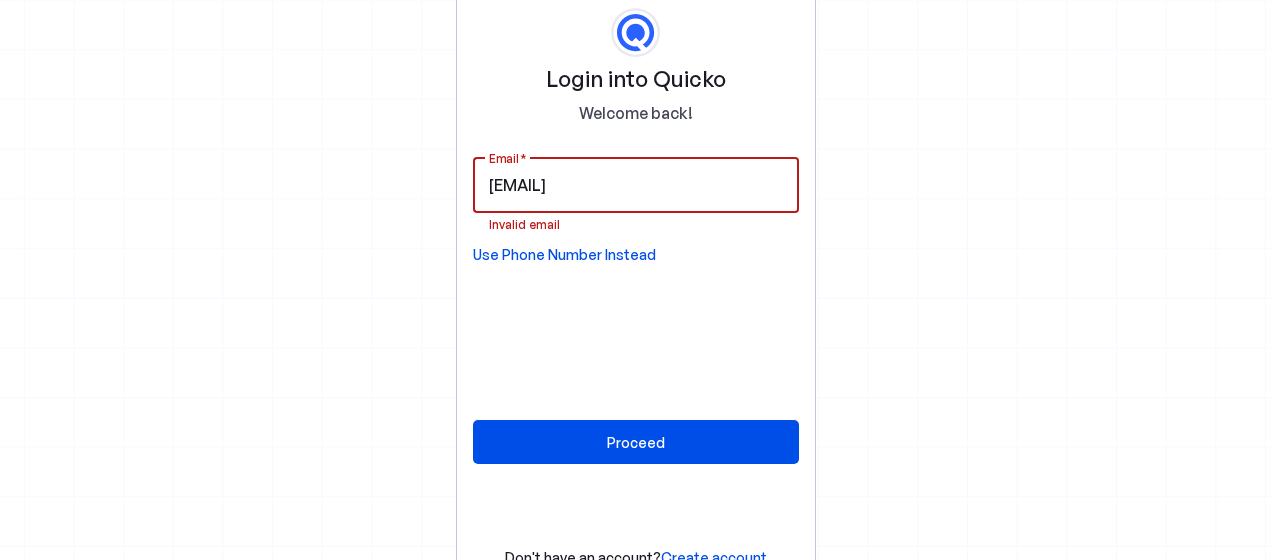 type on "[EMAIL]" 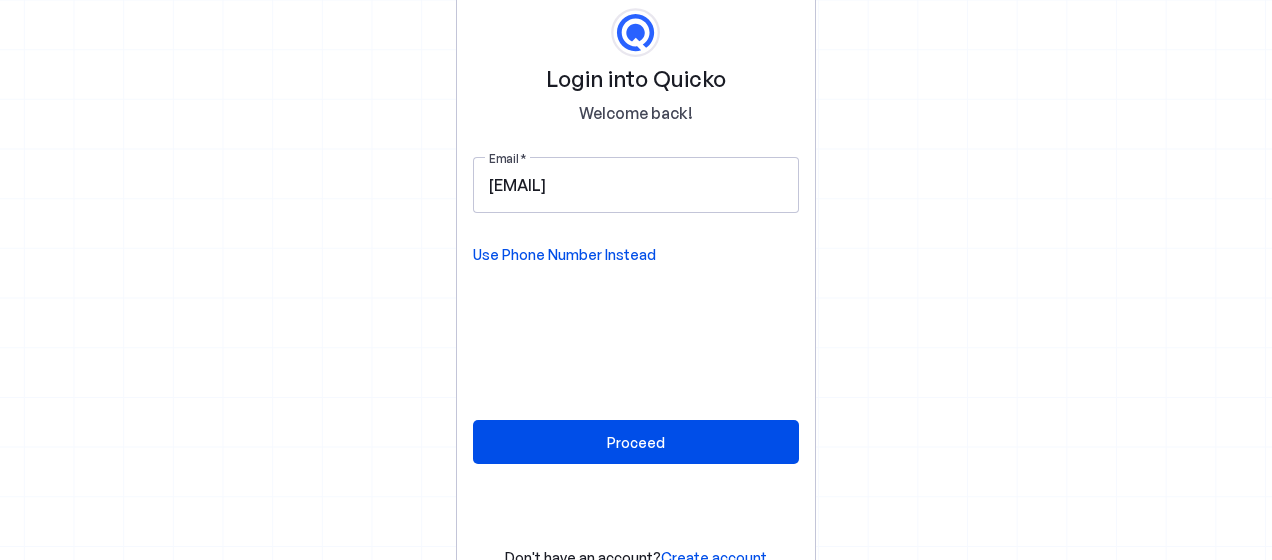type 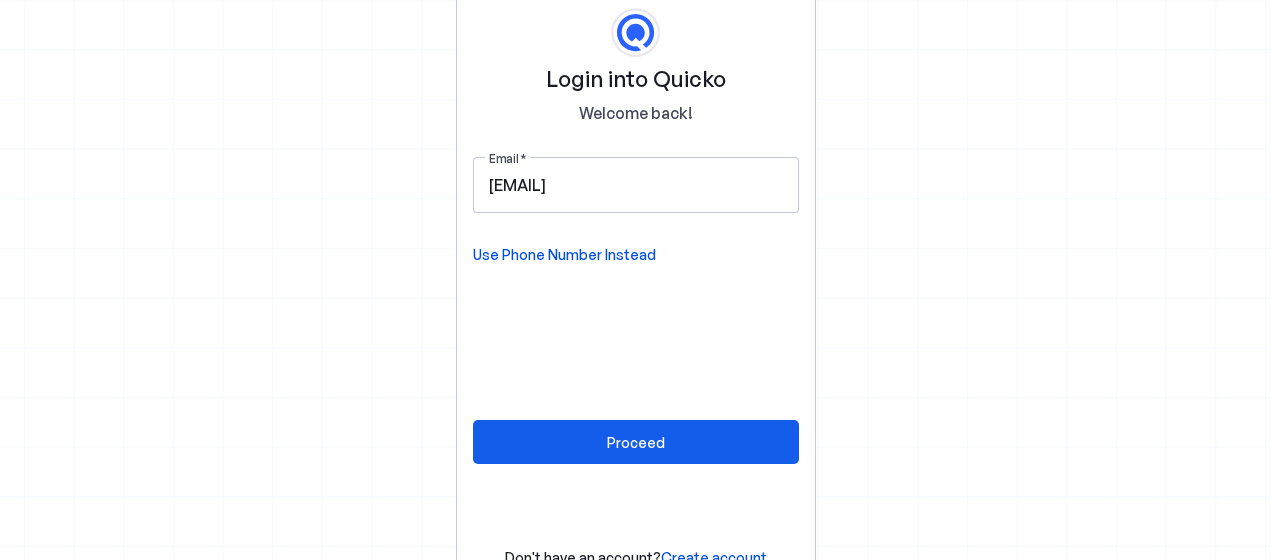 click at bounding box center [636, 442] 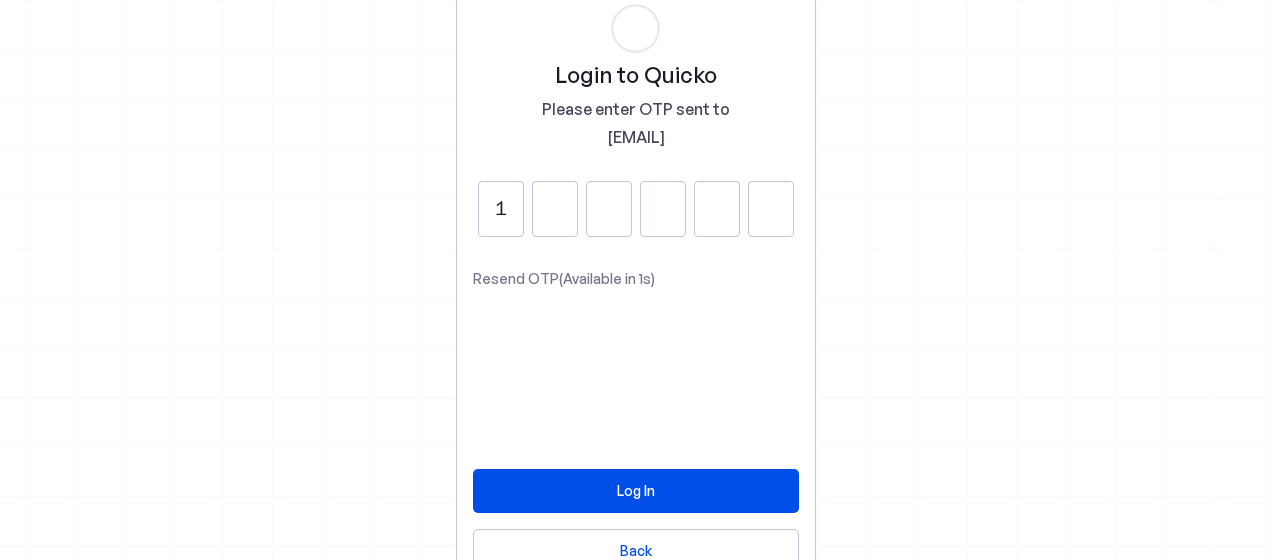 type on "1" 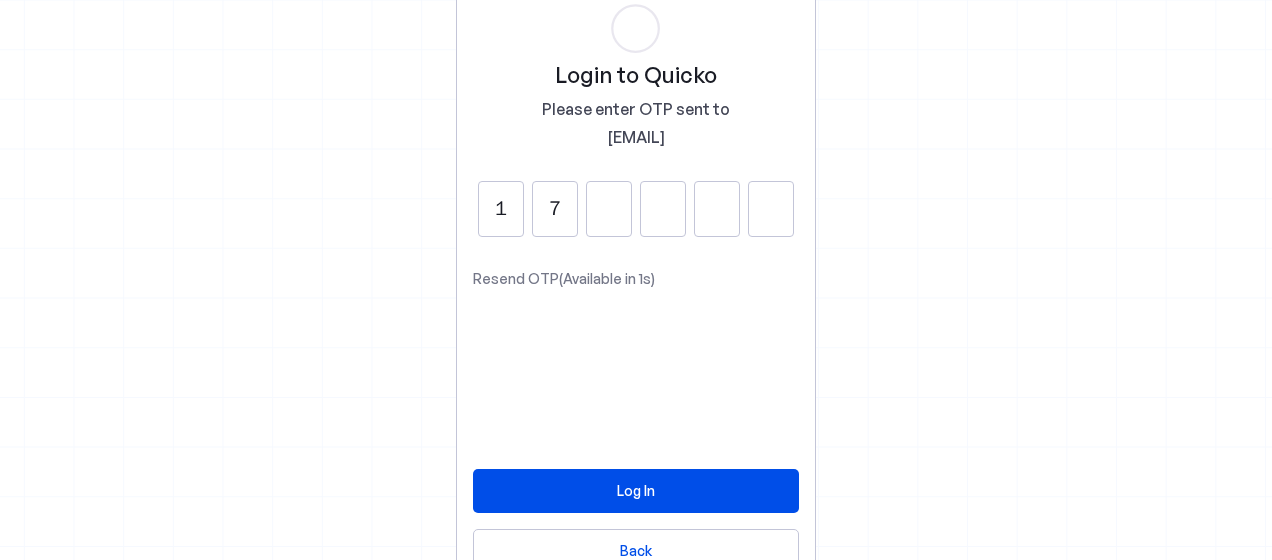 type on "7" 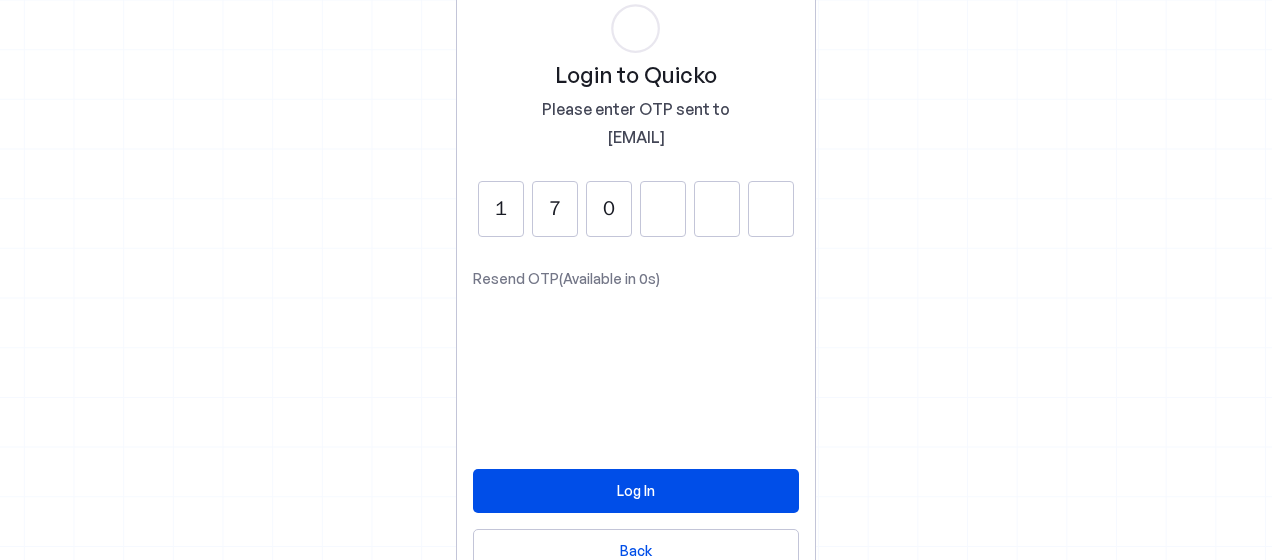 type on "0" 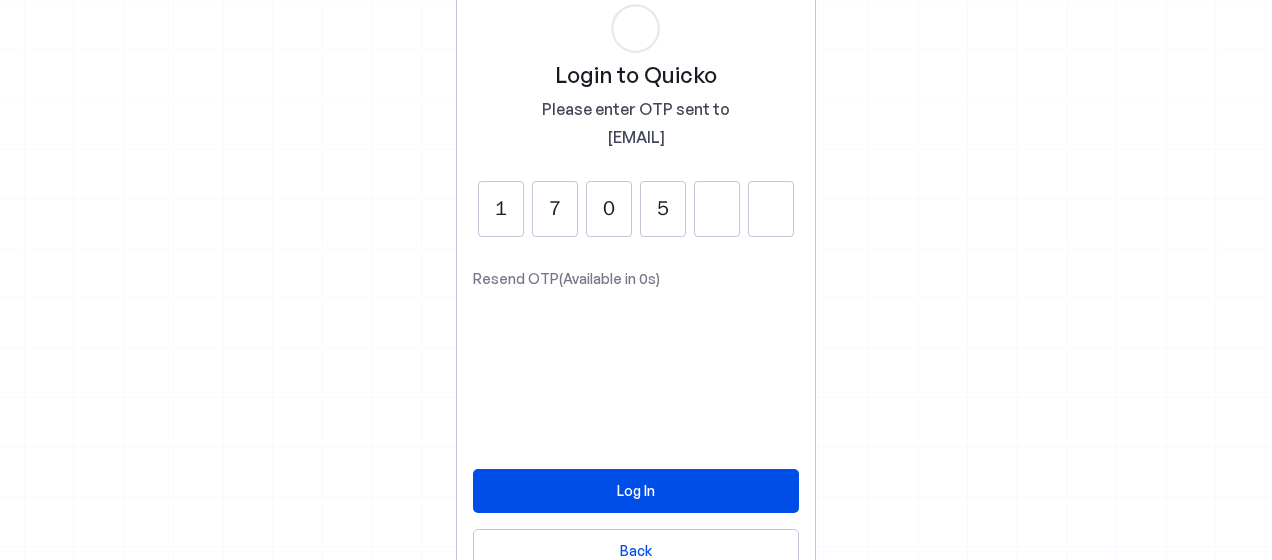 type on "5" 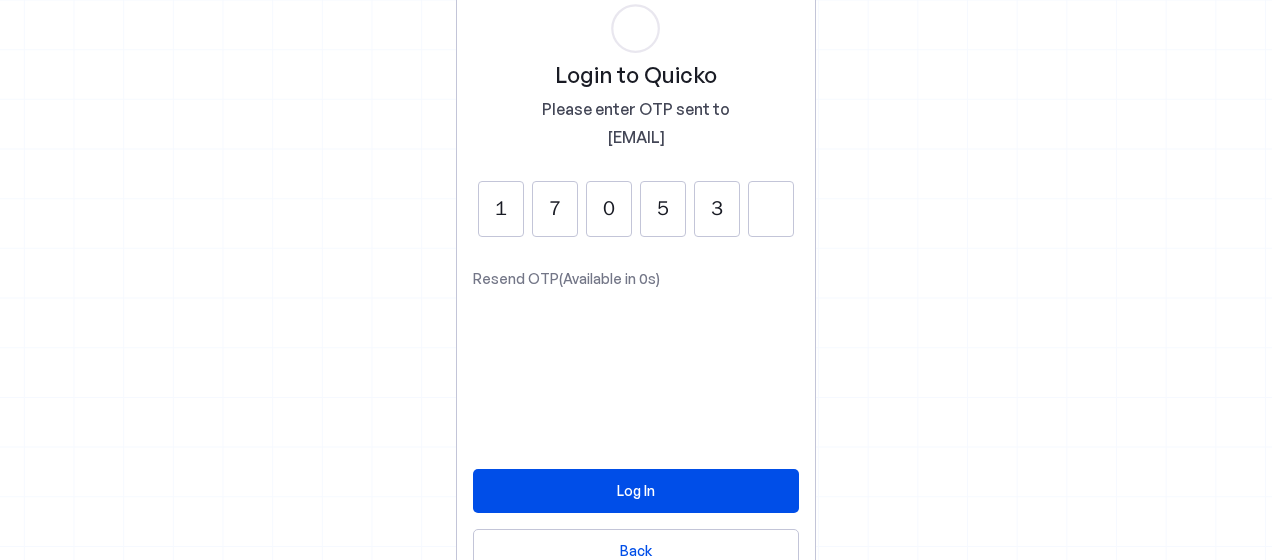 type on "3" 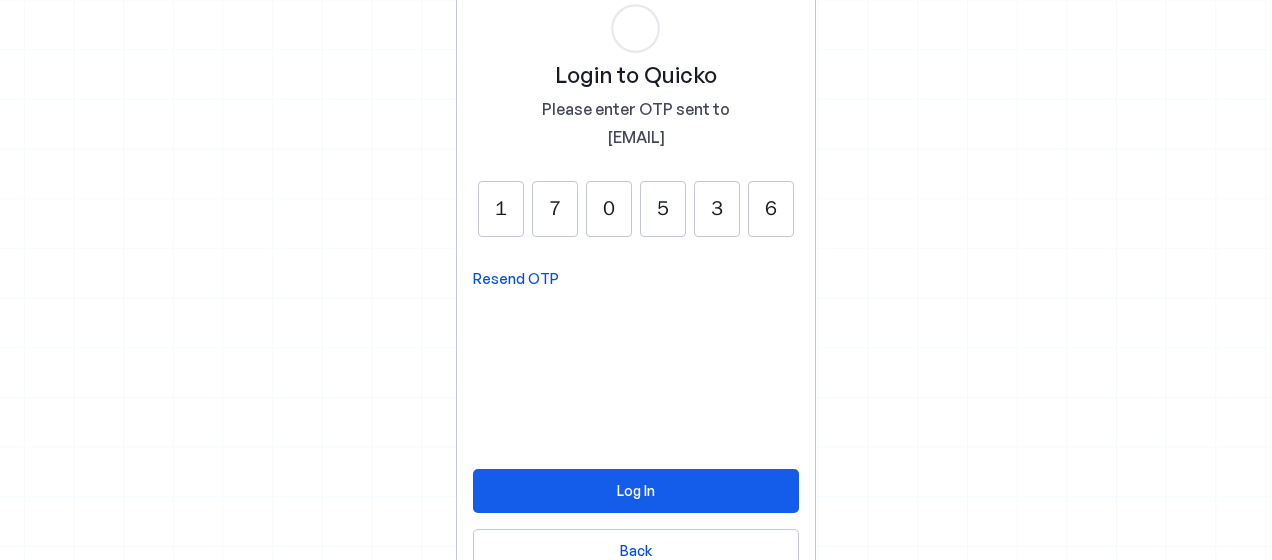 type on "6" 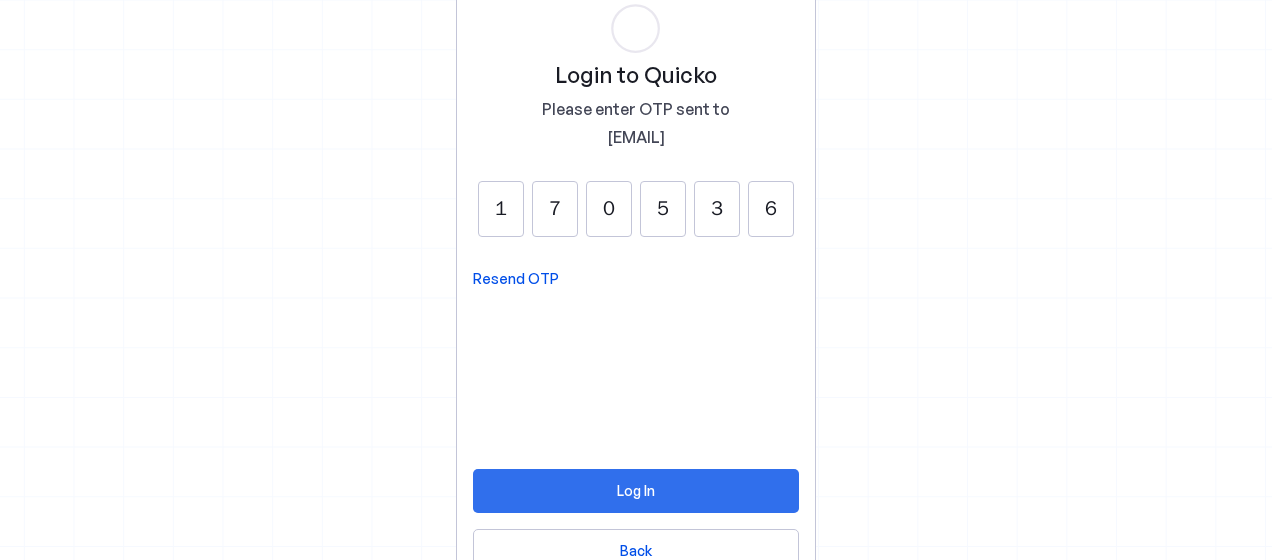 click at bounding box center [636, 491] 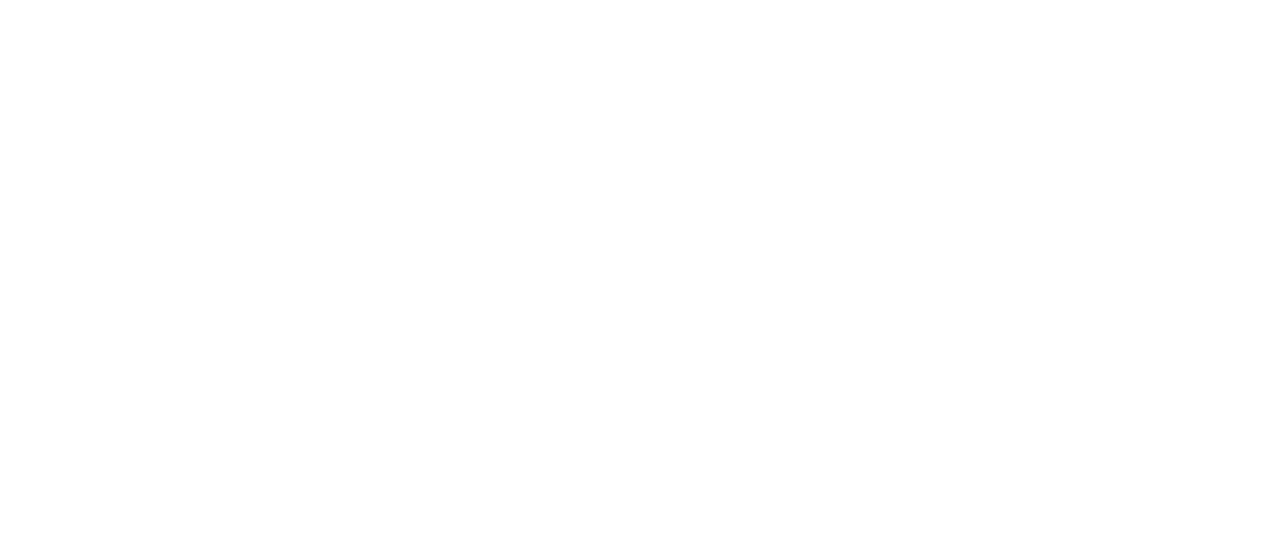 scroll, scrollTop: 0, scrollLeft: 0, axis: both 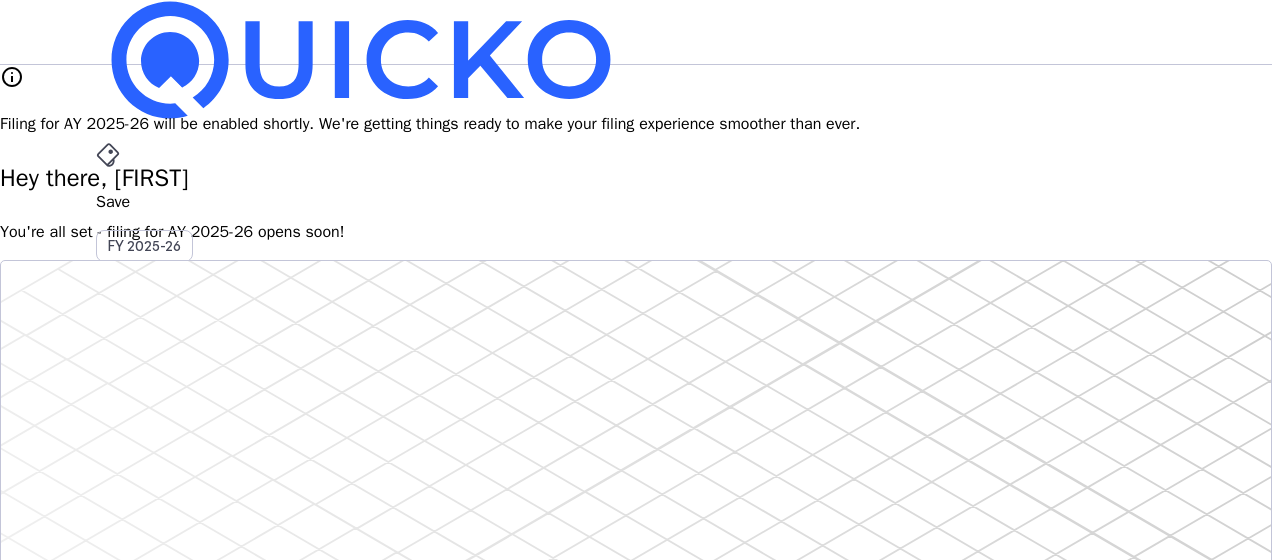 click on "You're all set - filing for AY 2025-26 opens soon!" at bounding box center (636, 232) 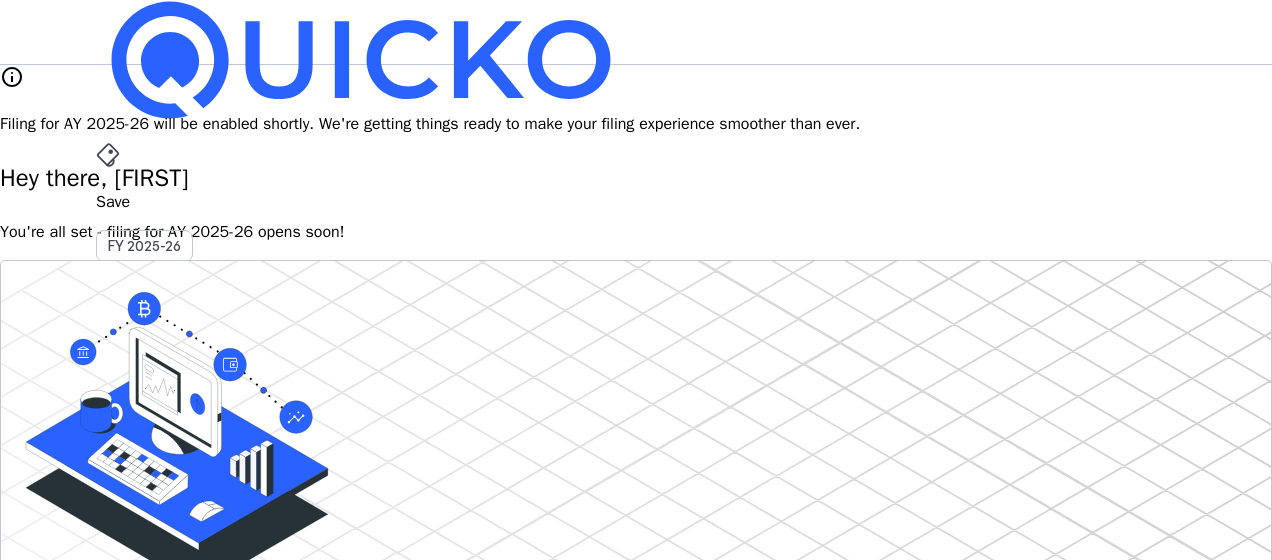 click on "VG" at bounding box center [112, 587] 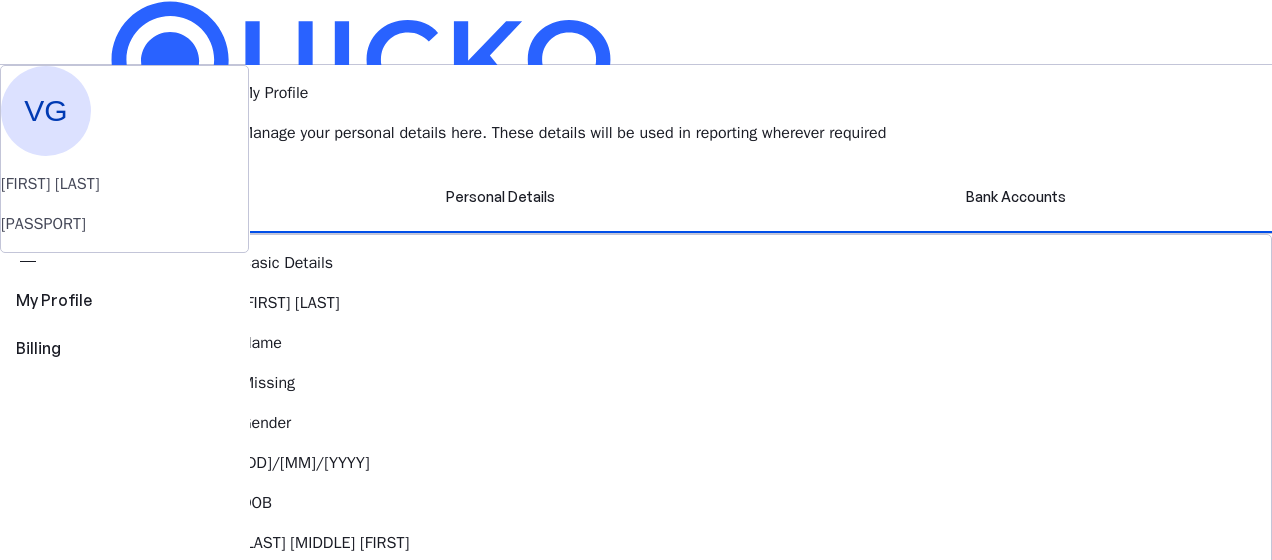 click on "VG" at bounding box center [112, 587] 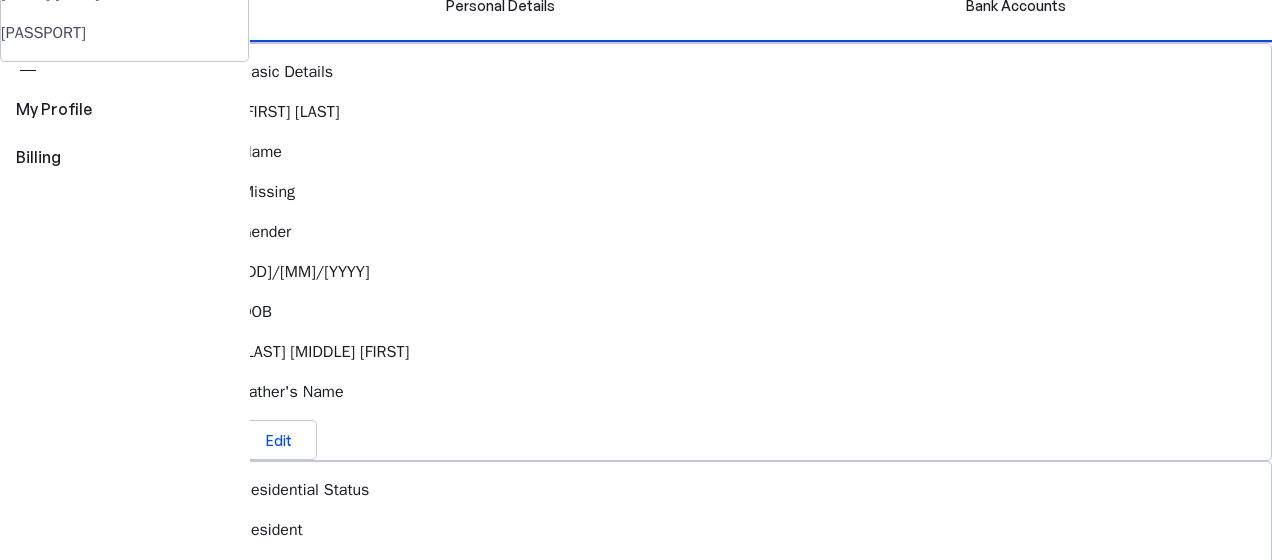scroll, scrollTop: 200, scrollLeft: 0, axis: vertical 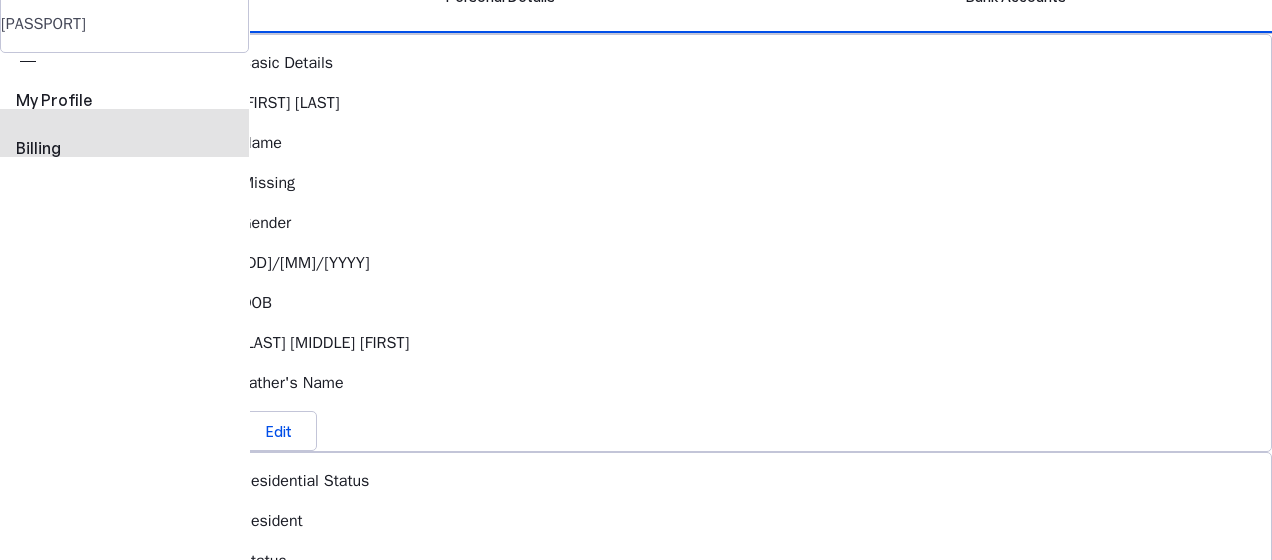 click on "view_carousel Billing" at bounding box center [124, 133] 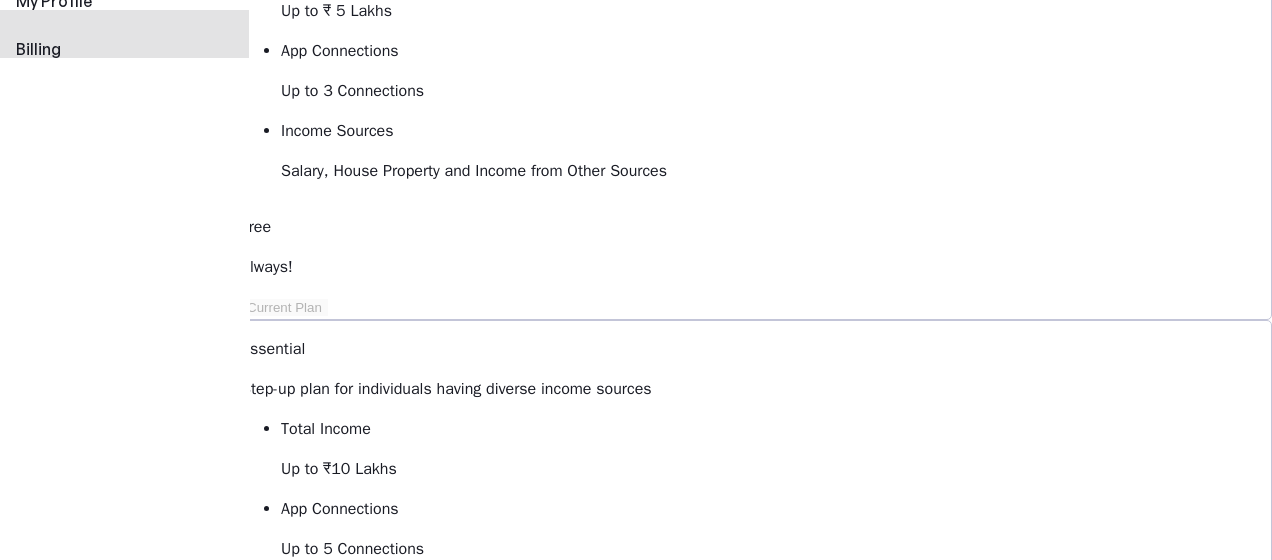 scroll, scrollTop: 300, scrollLeft: 0, axis: vertical 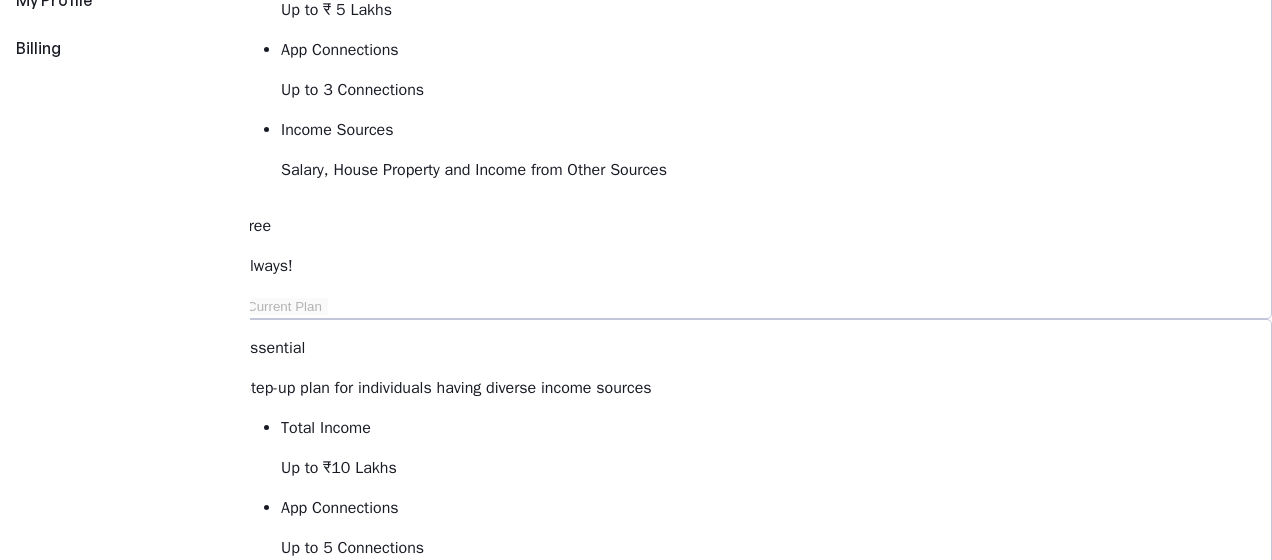 click on "keyboard_arrow_down" at bounding box center [362, 1400] 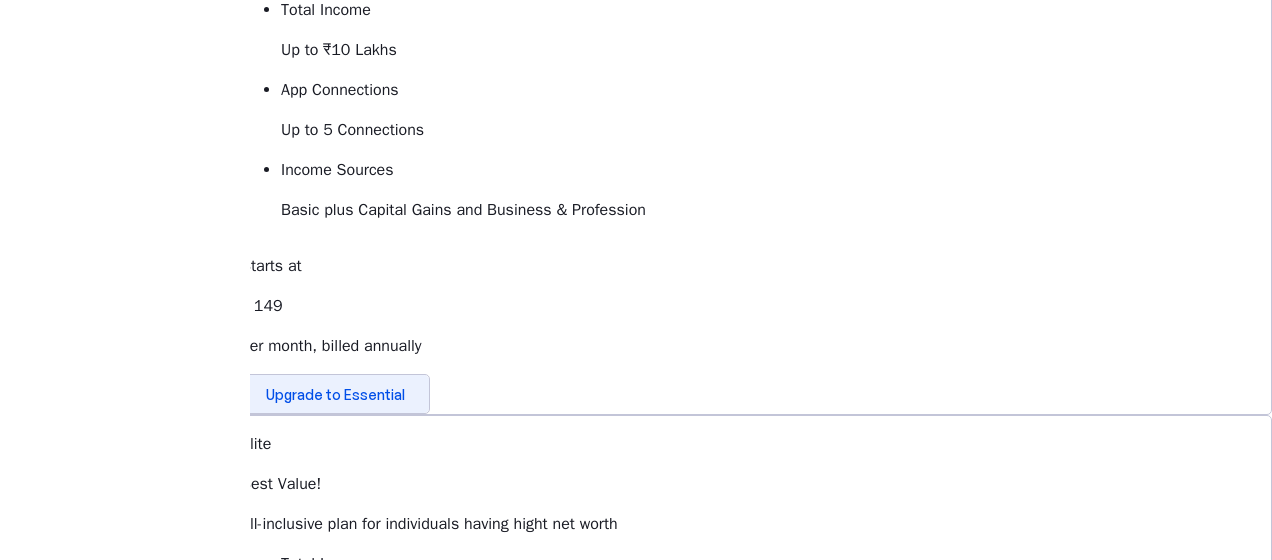scroll, scrollTop: 800, scrollLeft: 0, axis: vertical 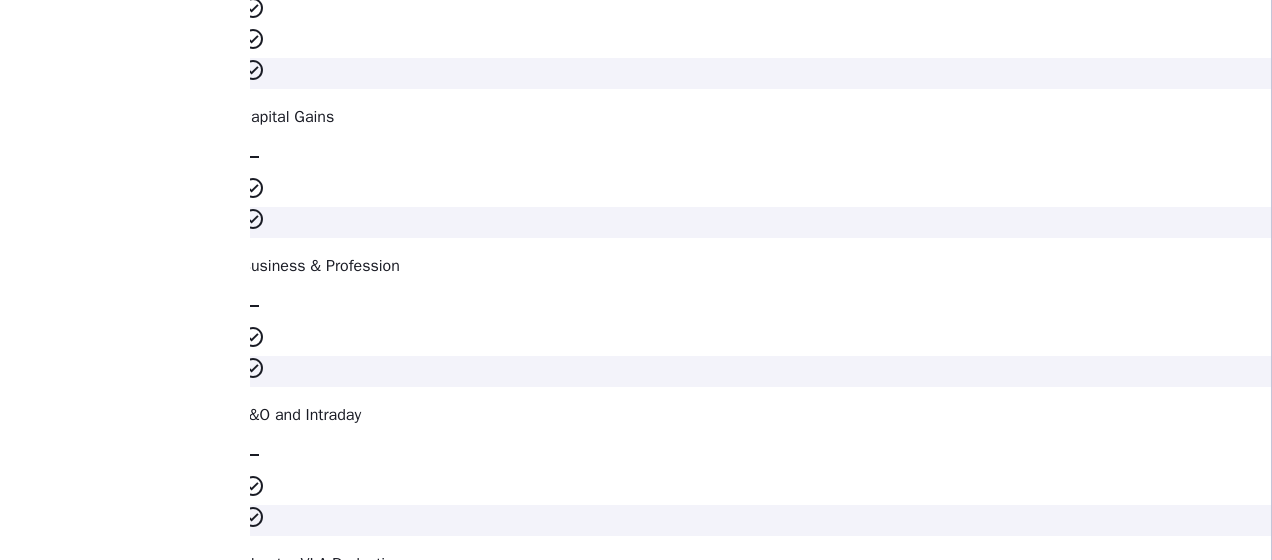 click on "Access & download all your bills here" at bounding box center (756, 2984) 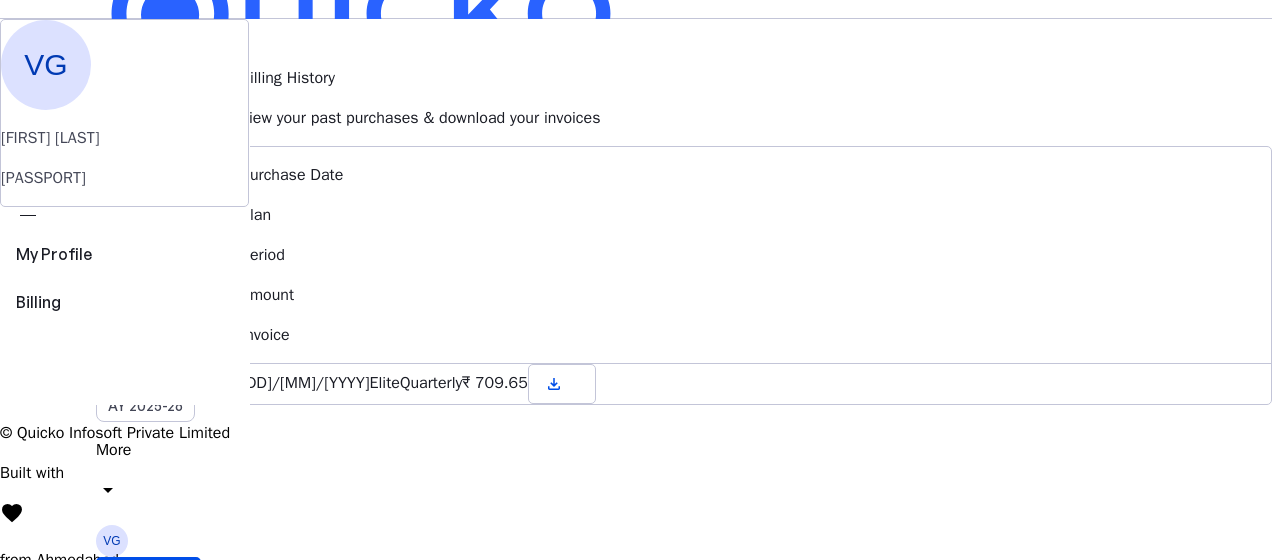 scroll, scrollTop: 0, scrollLeft: 0, axis: both 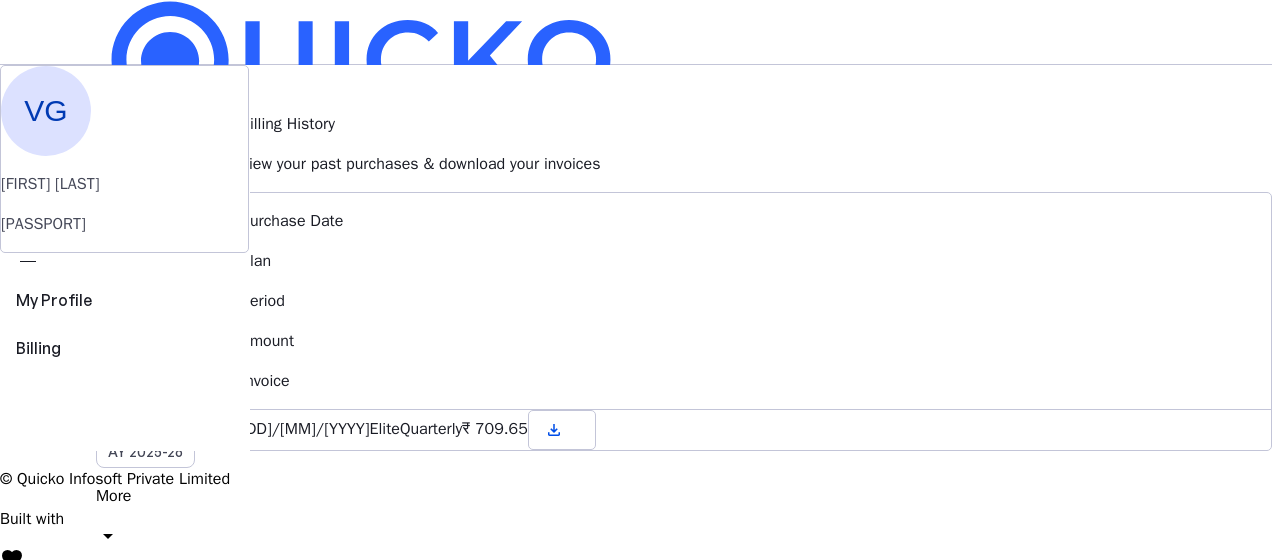 click on "Upgrade" at bounding box center [148, 623] 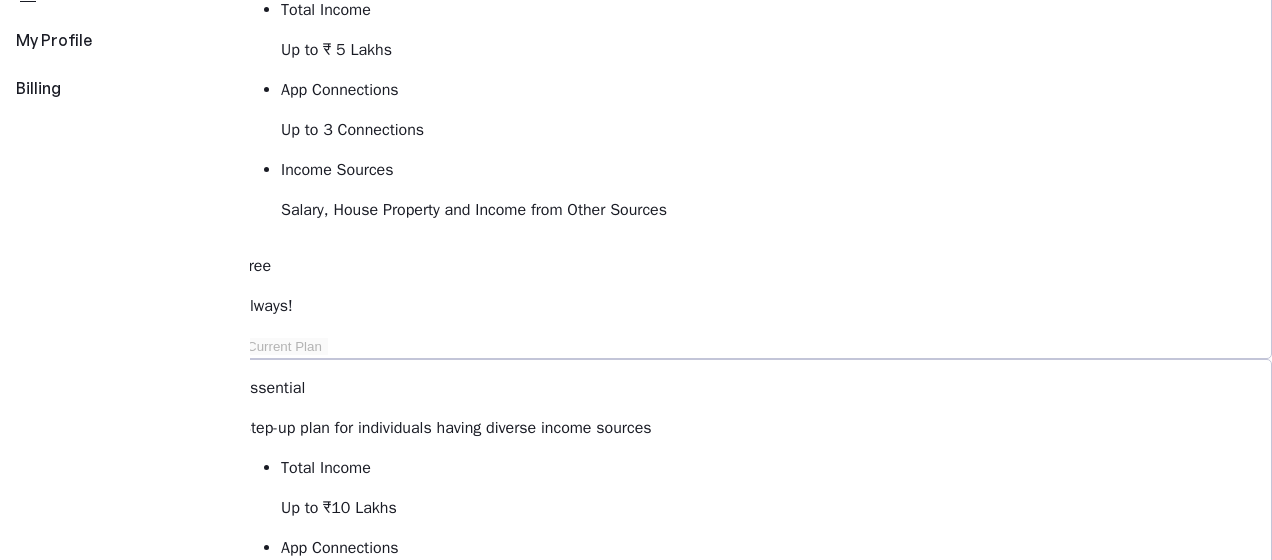 scroll, scrollTop: 500, scrollLeft: 0, axis: vertical 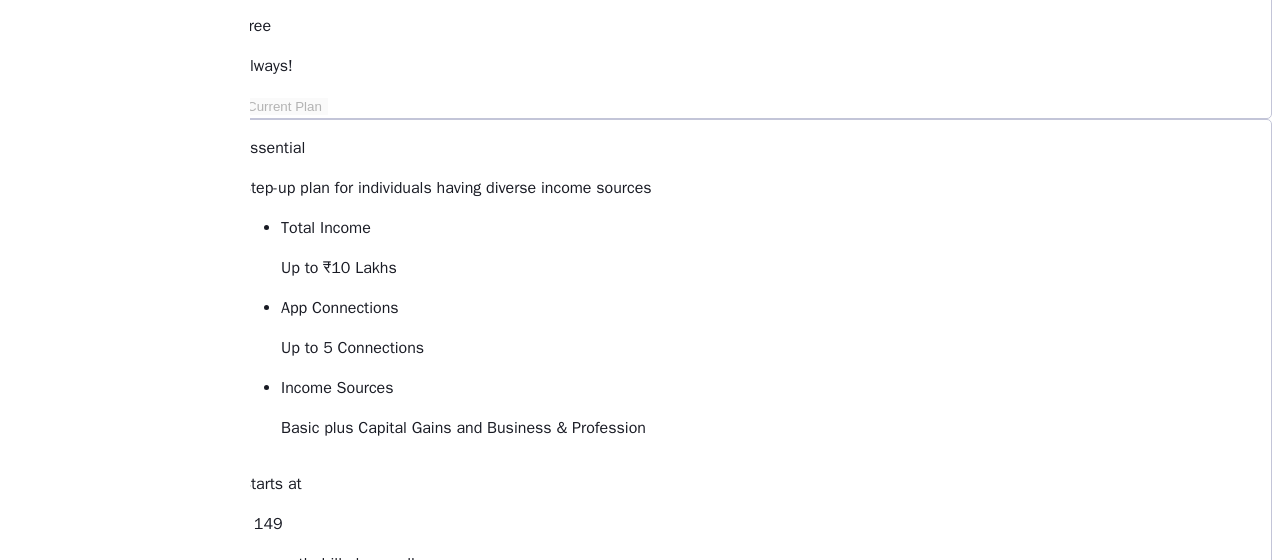 click at bounding box center [319, 1166] 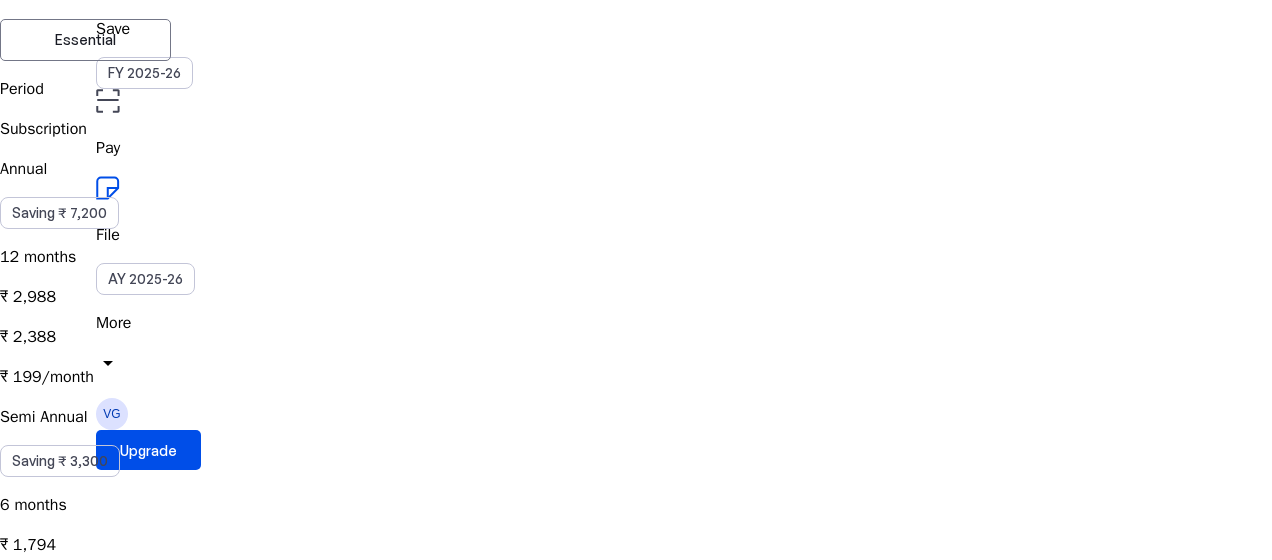 scroll, scrollTop: 200, scrollLeft: 0, axis: vertical 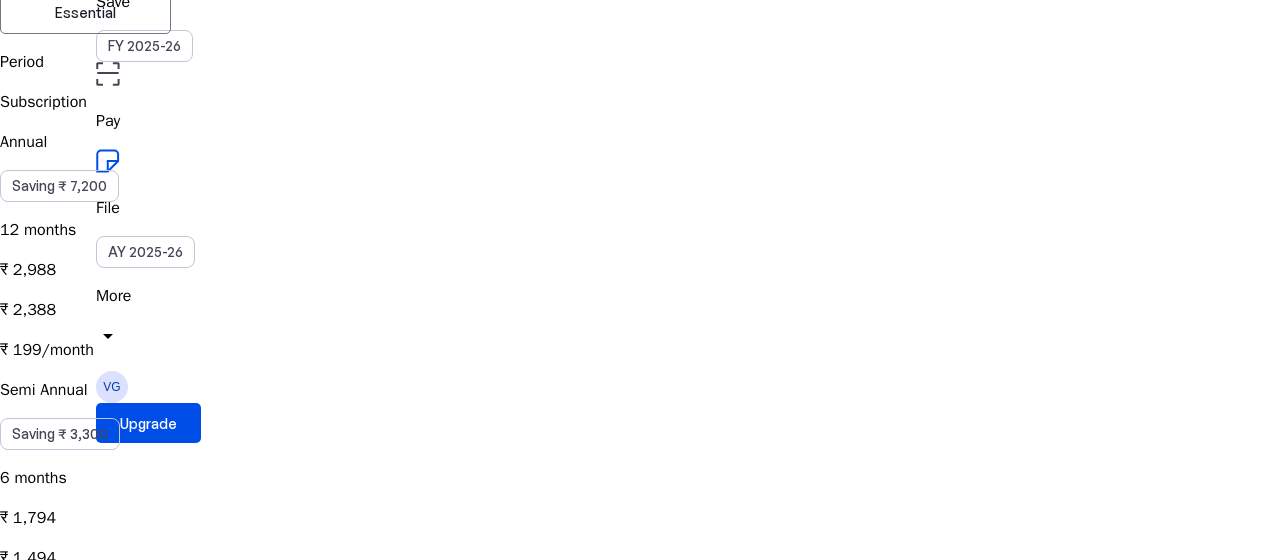 click on "Quarterly  Saving ₹ 1,500  3 months   ₹ 1,047   ₹ 897  ₹ 299/month" at bounding box center (636, 742) 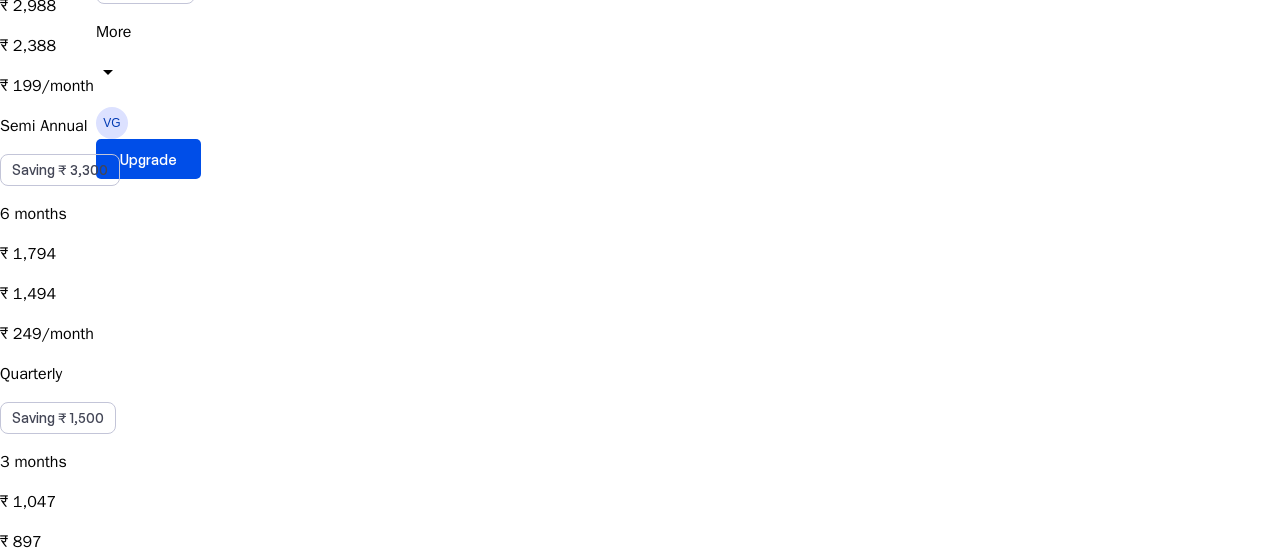 scroll, scrollTop: 500, scrollLeft: 0, axis: vertical 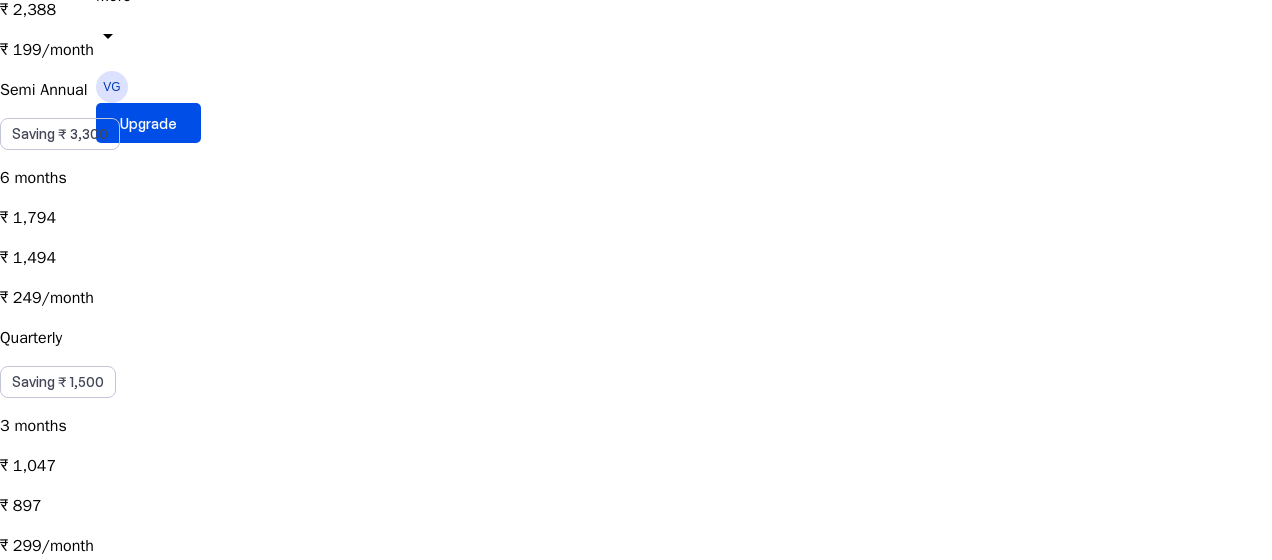 click on "Single Pass Purchasing Elite one time would keep your plan active for 30 days, granting you access to all Elite features during this period.  ₹ 899  ₹ 799" at bounding box center (636, 686) 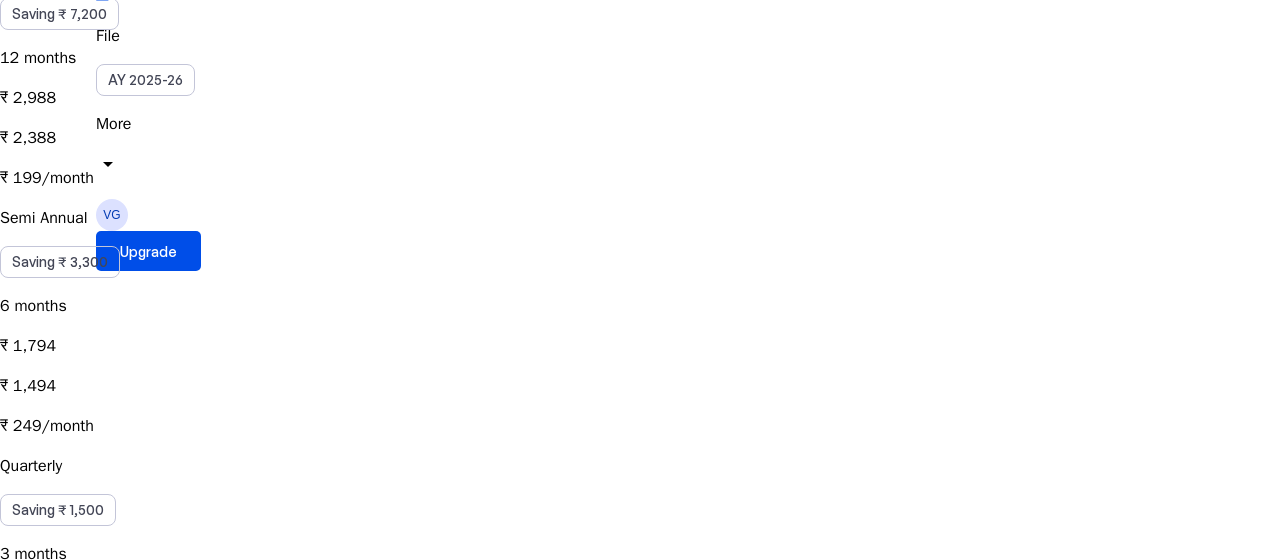 scroll, scrollTop: 500, scrollLeft: 0, axis: vertical 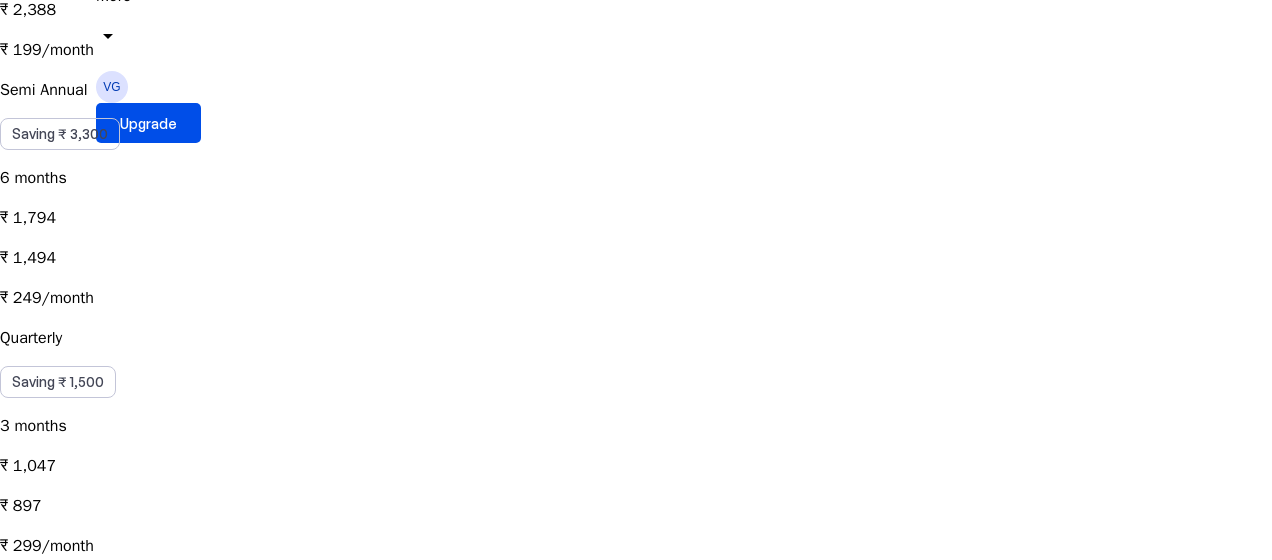 click on "Quarterly  Saving ₹ 1,500  3 months   ₹ 1,047   ₹ 897  ₹ 299/month" at bounding box center [636, 442] 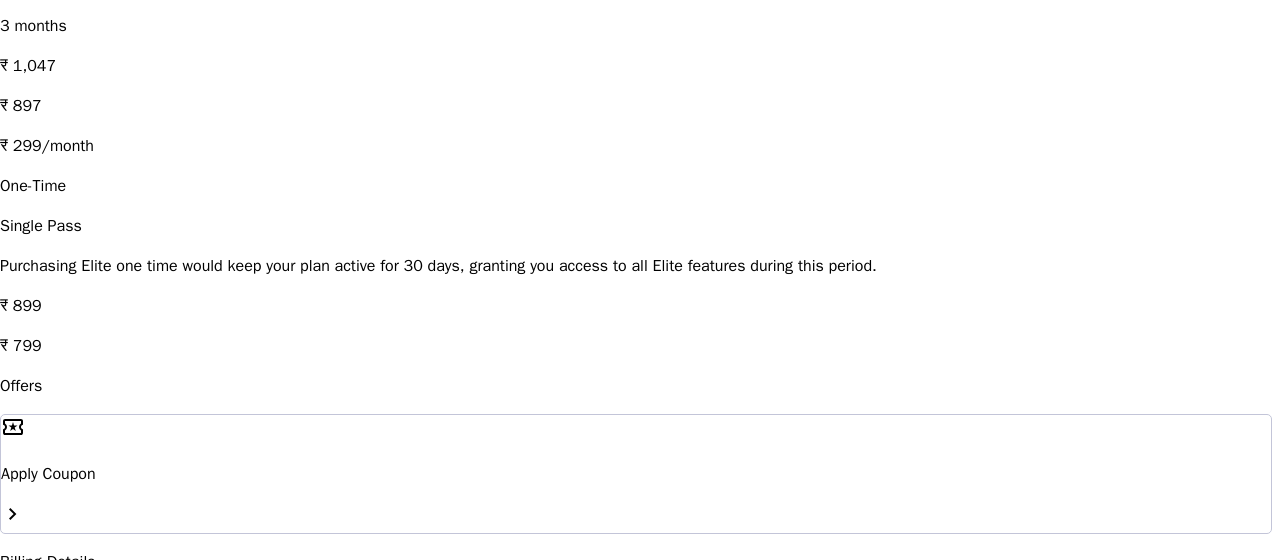 scroll, scrollTop: 902, scrollLeft: 0, axis: vertical 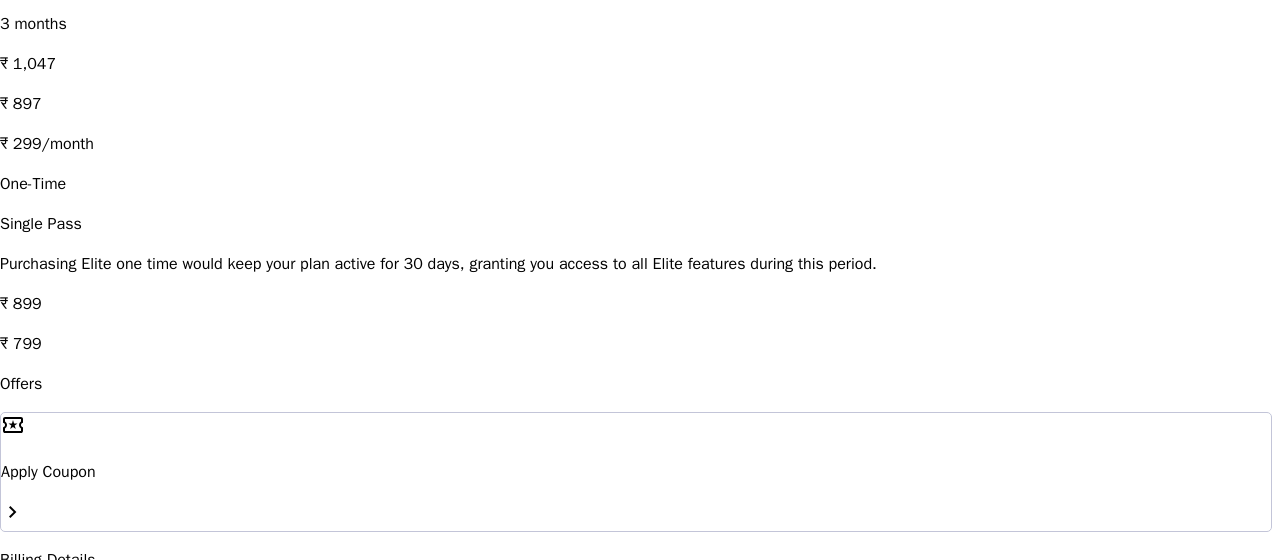 click on "local_activity Apply Coupon chevron_right" at bounding box center [636, 472] 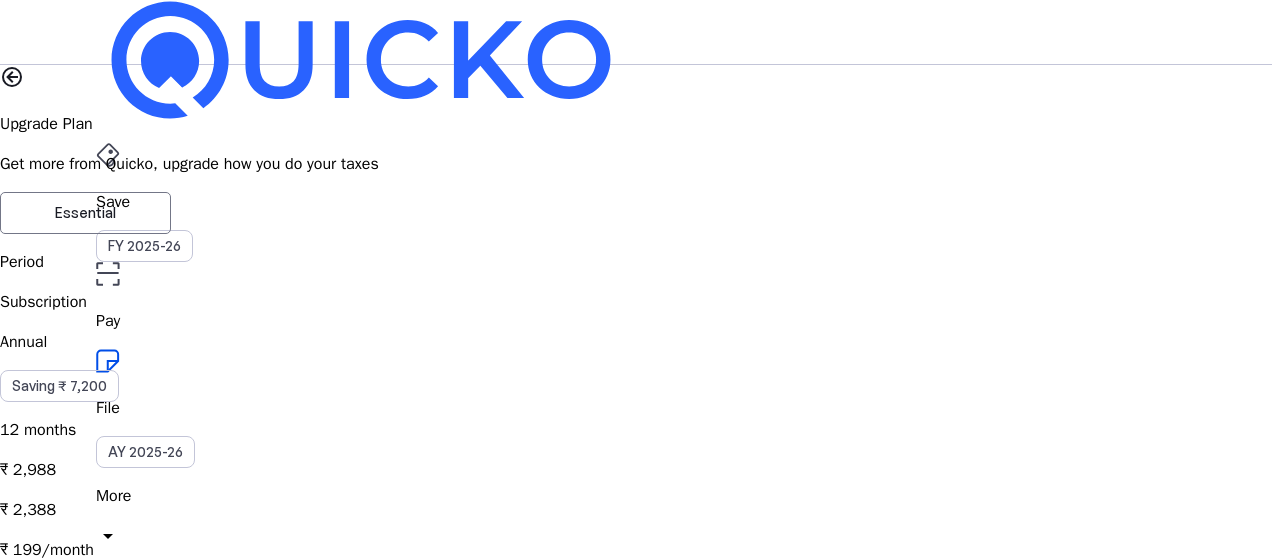click on "cancel" at bounding box center (12, 2420) 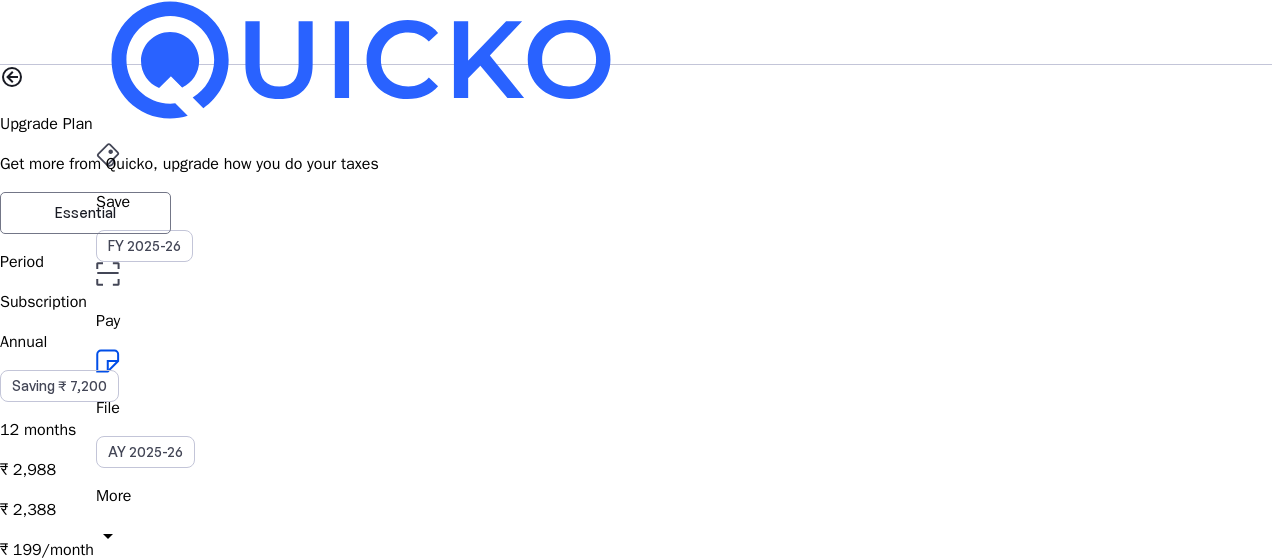 scroll, scrollTop: 0, scrollLeft: 0, axis: both 